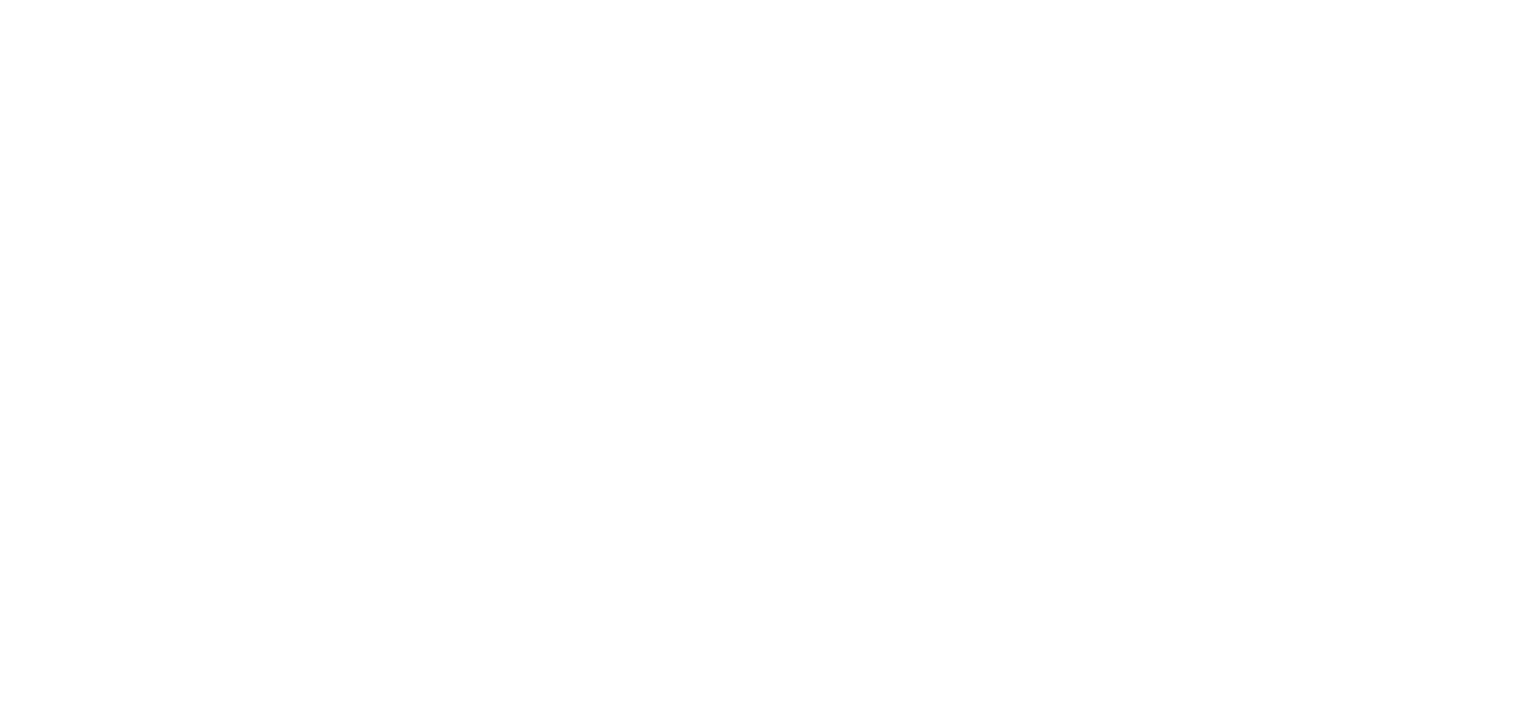 scroll, scrollTop: 0, scrollLeft: 0, axis: both 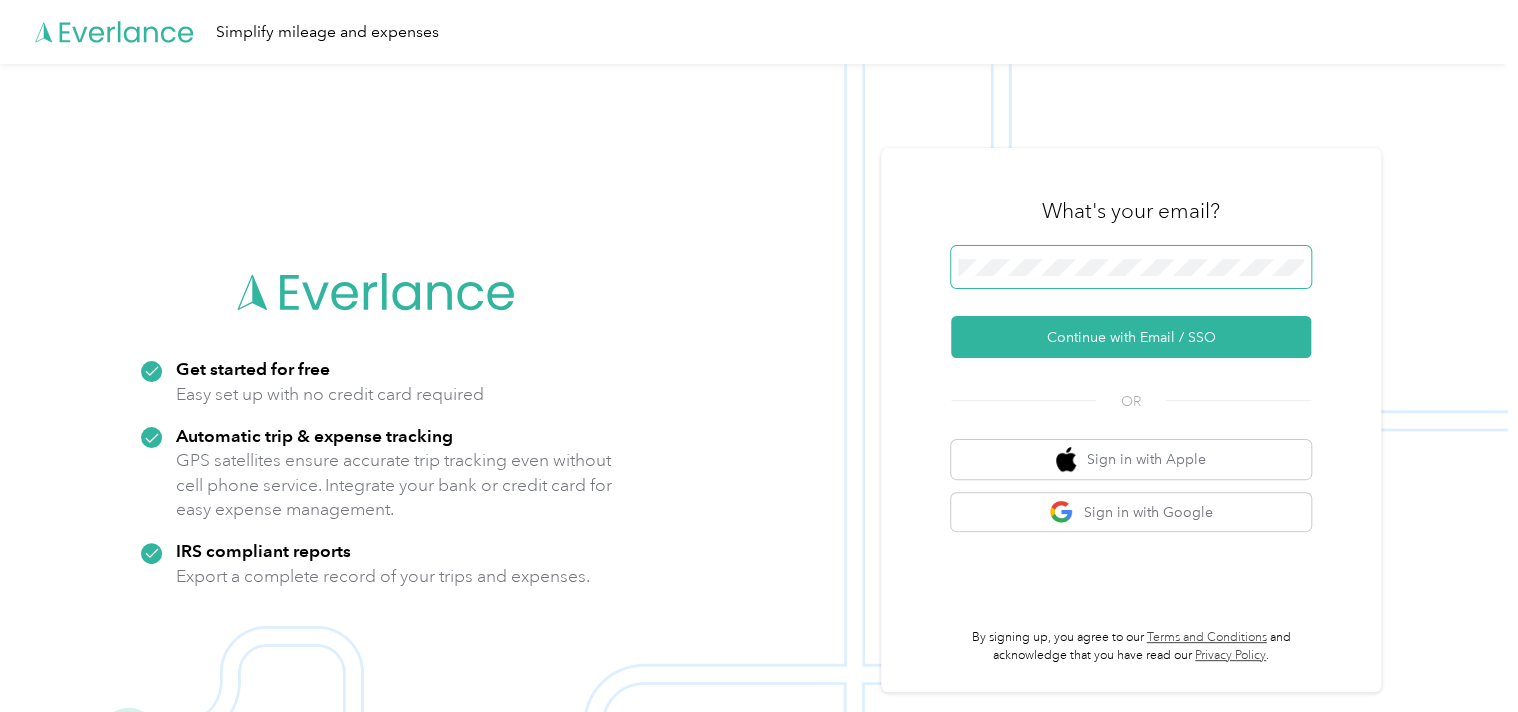 click at bounding box center [1131, 267] 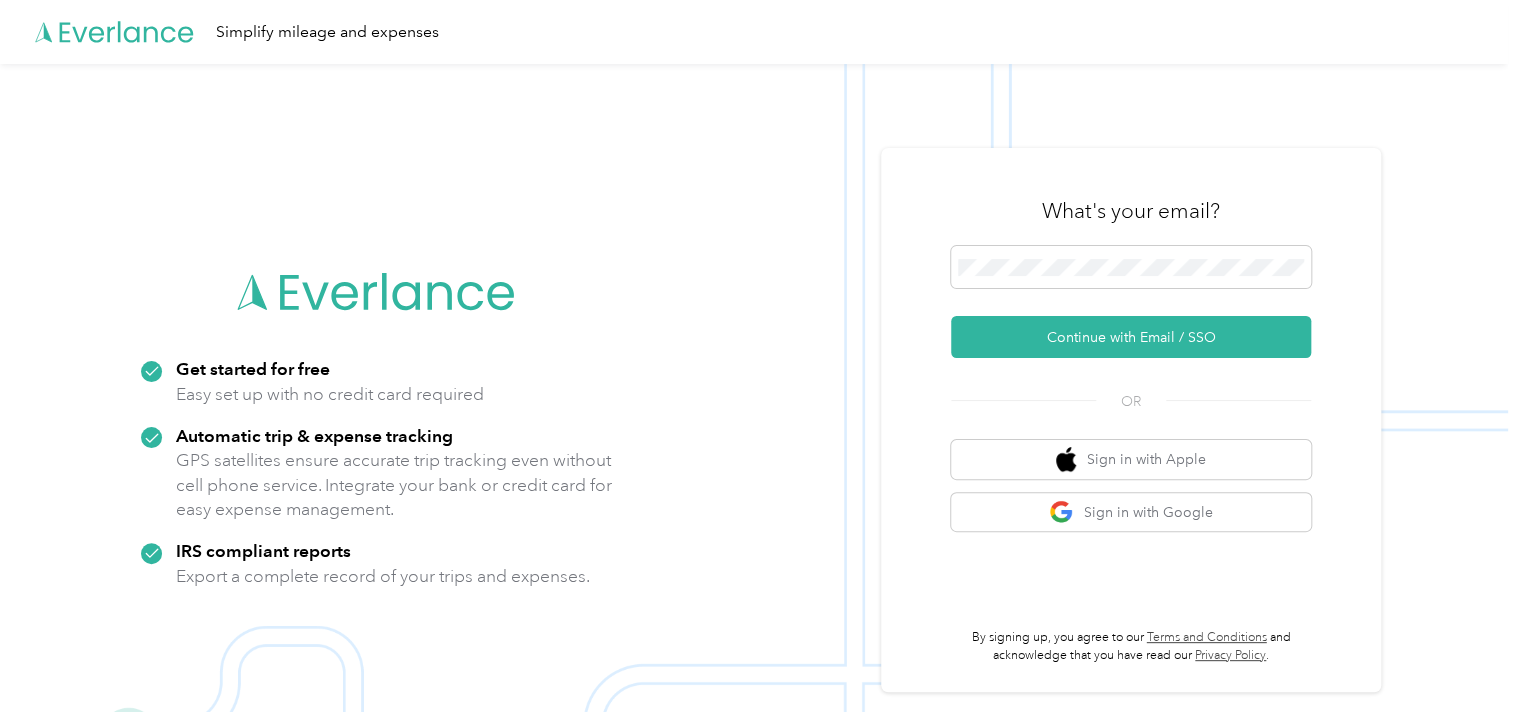 drag, startPoint x: 1066, startPoint y: 338, endPoint x: 276, endPoint y: 388, distance: 791.5807 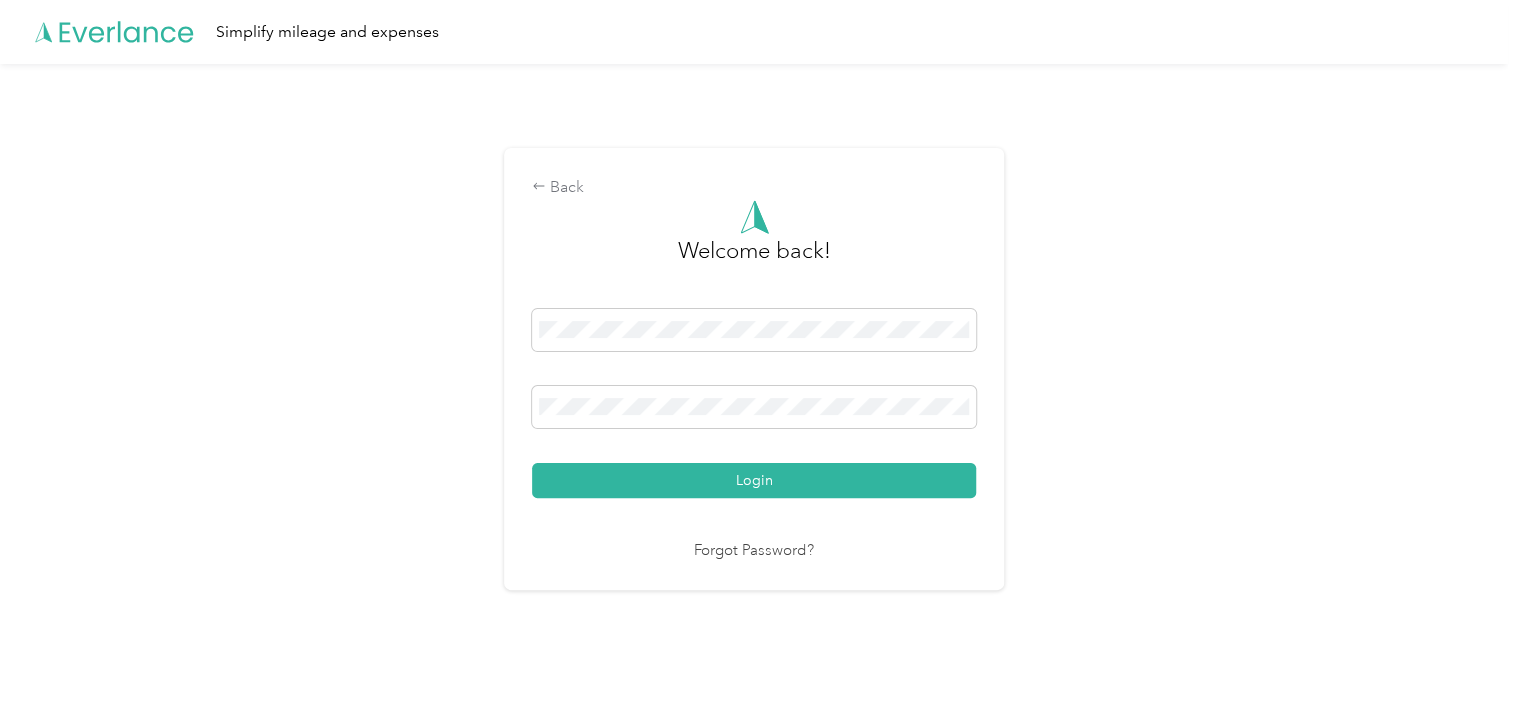 drag, startPoint x: 687, startPoint y: 473, endPoint x: 102, endPoint y: 483, distance: 585.08545 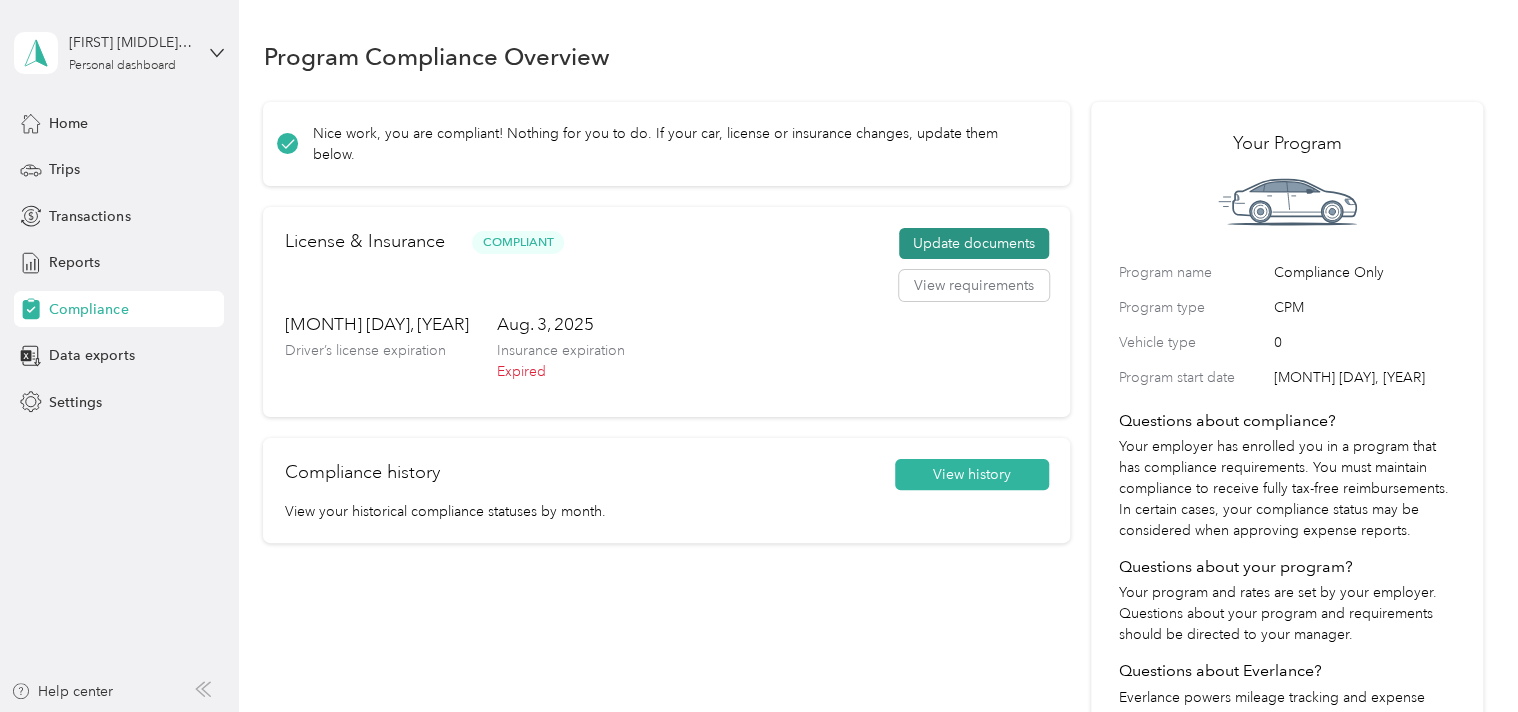 click on "Update documents" at bounding box center [974, 244] 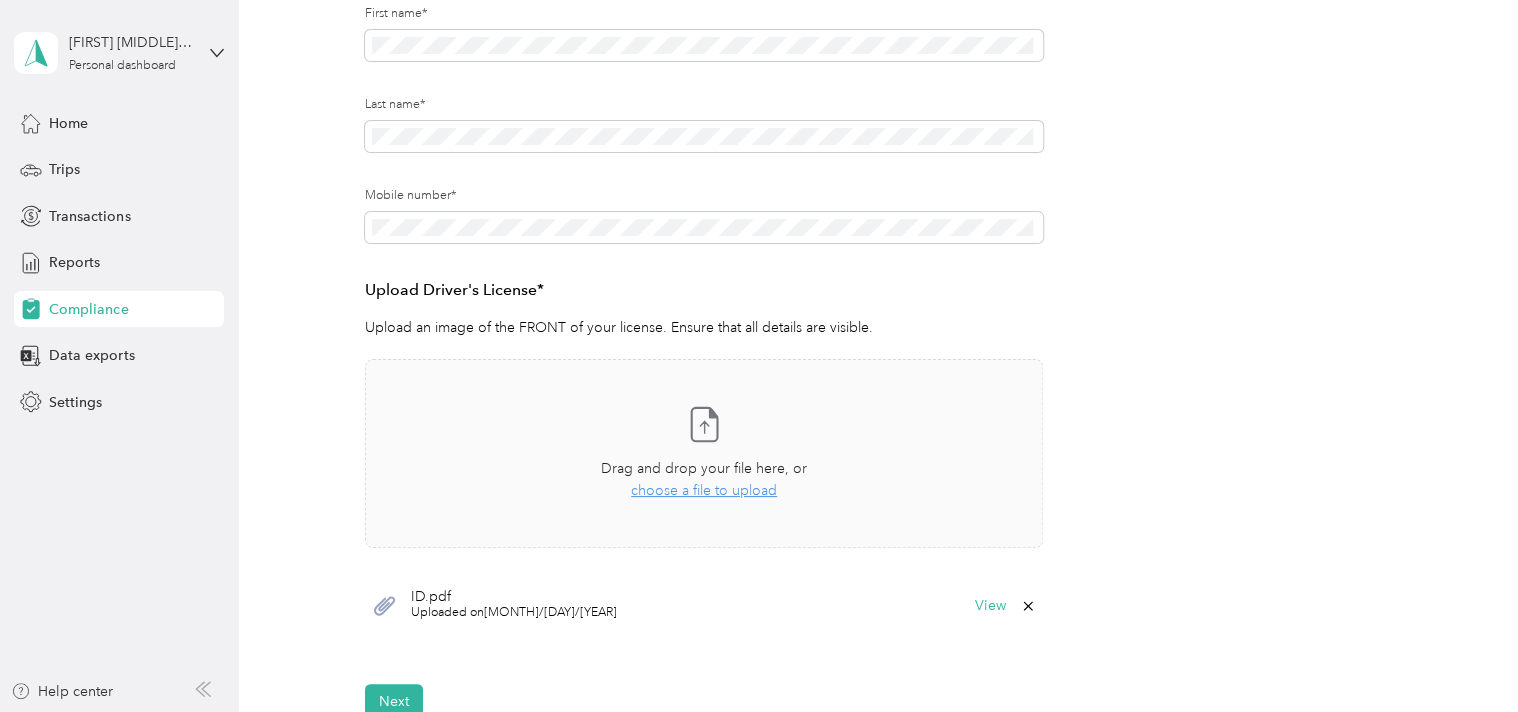 scroll, scrollTop: 500, scrollLeft: 0, axis: vertical 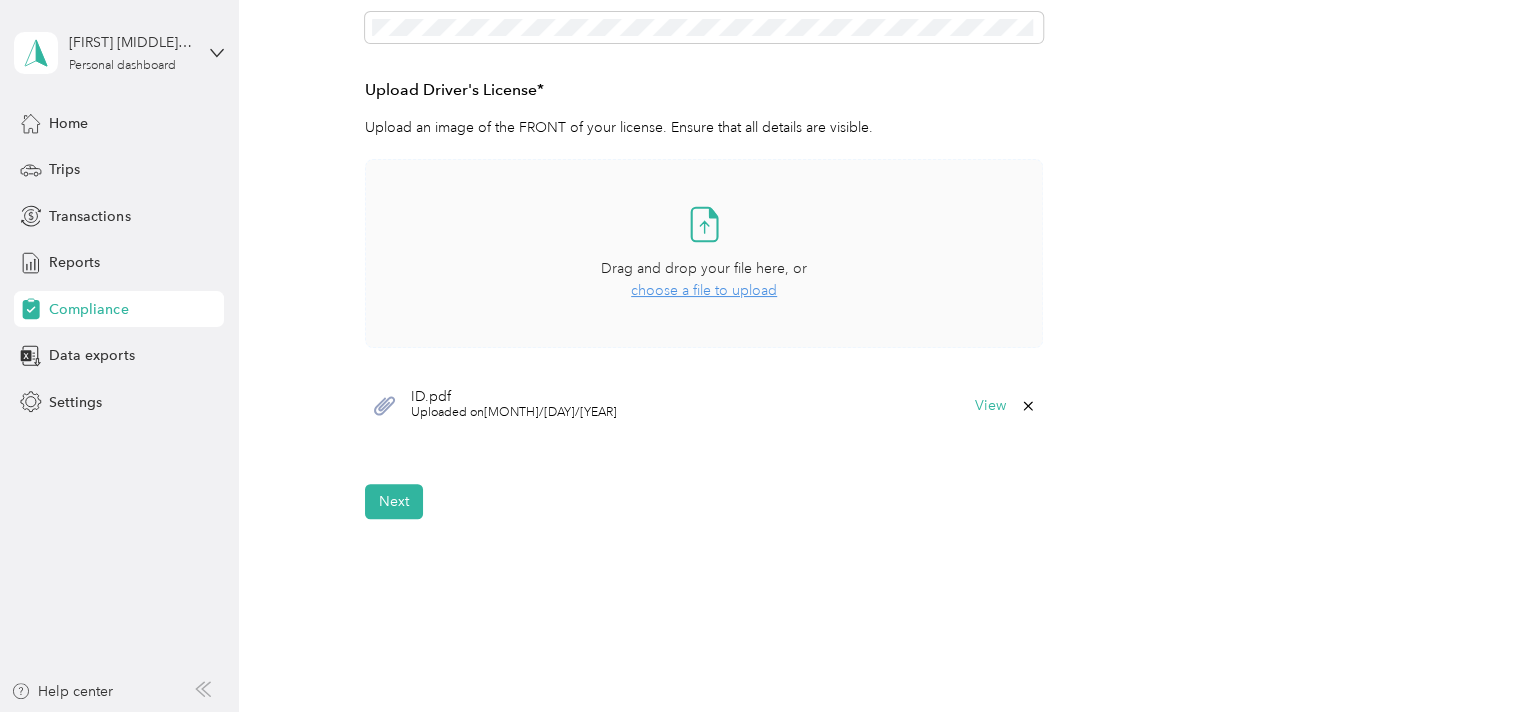 click on "choose a file to upload" at bounding box center (704, 290) 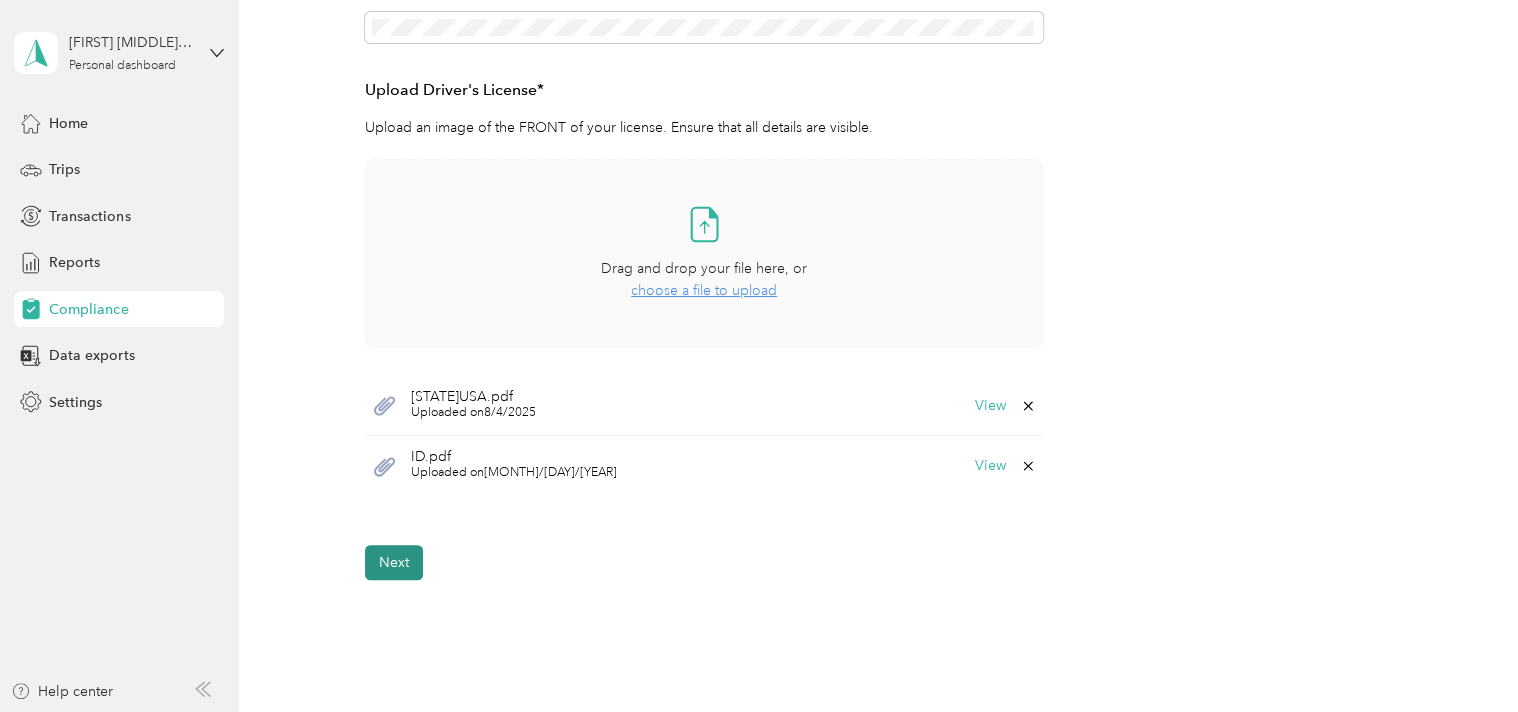 click on "Next" at bounding box center (394, 562) 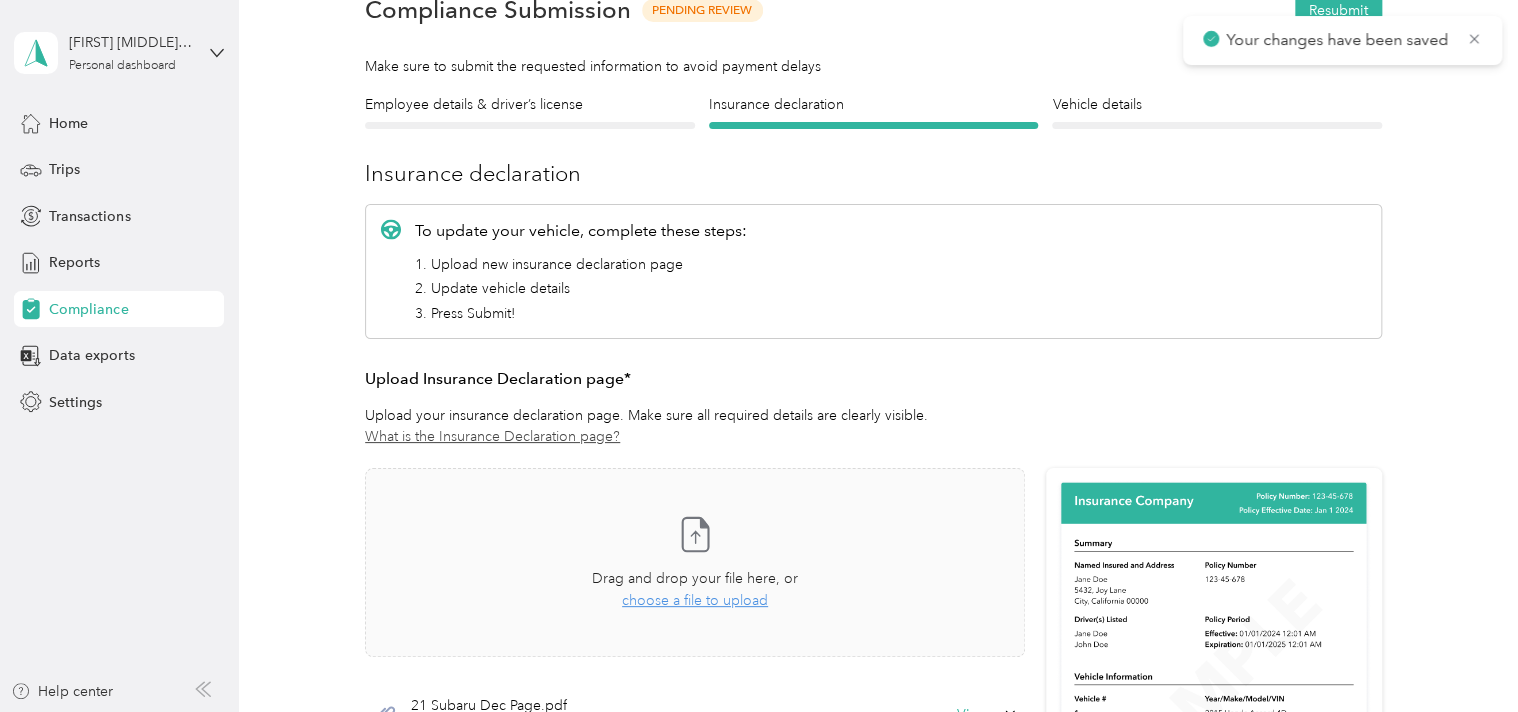 scroll, scrollTop: 324, scrollLeft: 0, axis: vertical 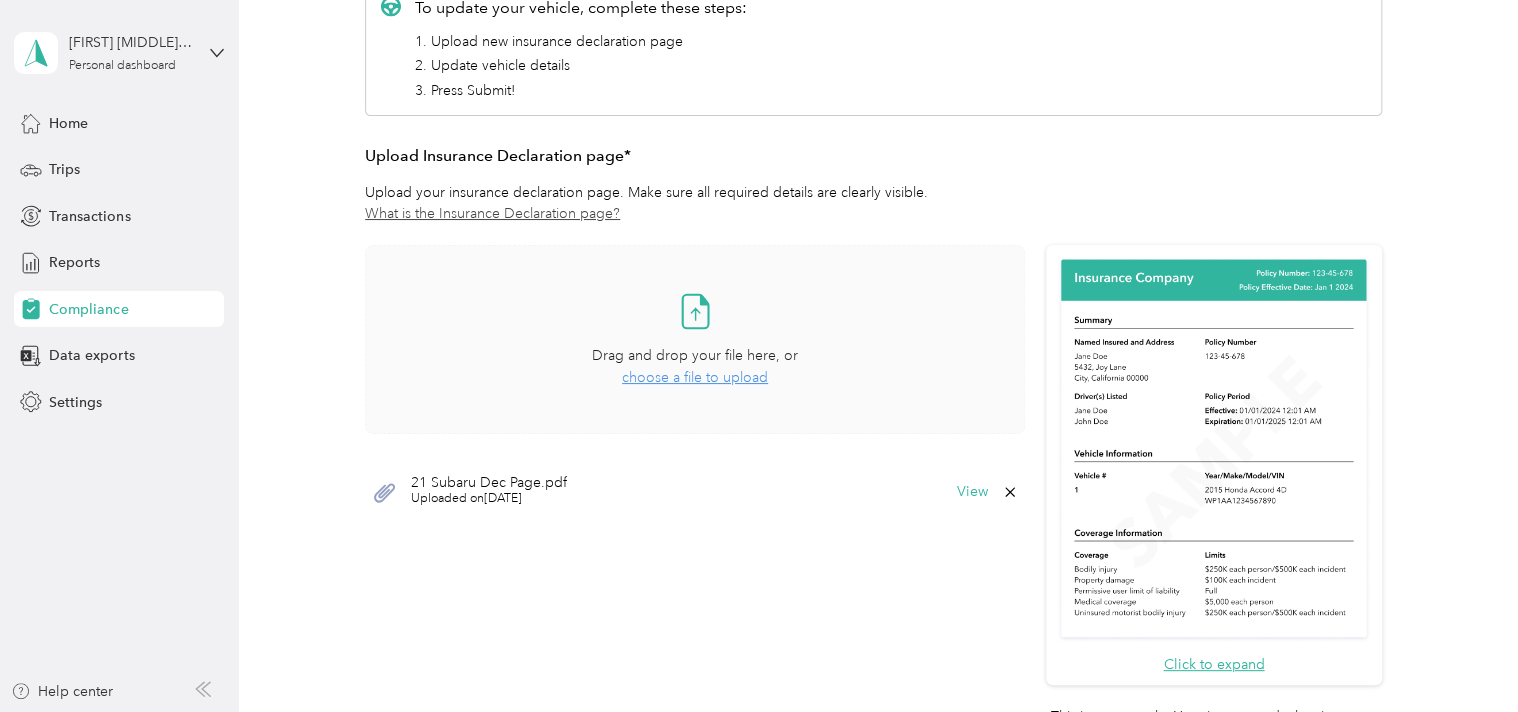 click on "choose a file to upload" at bounding box center [695, 377] 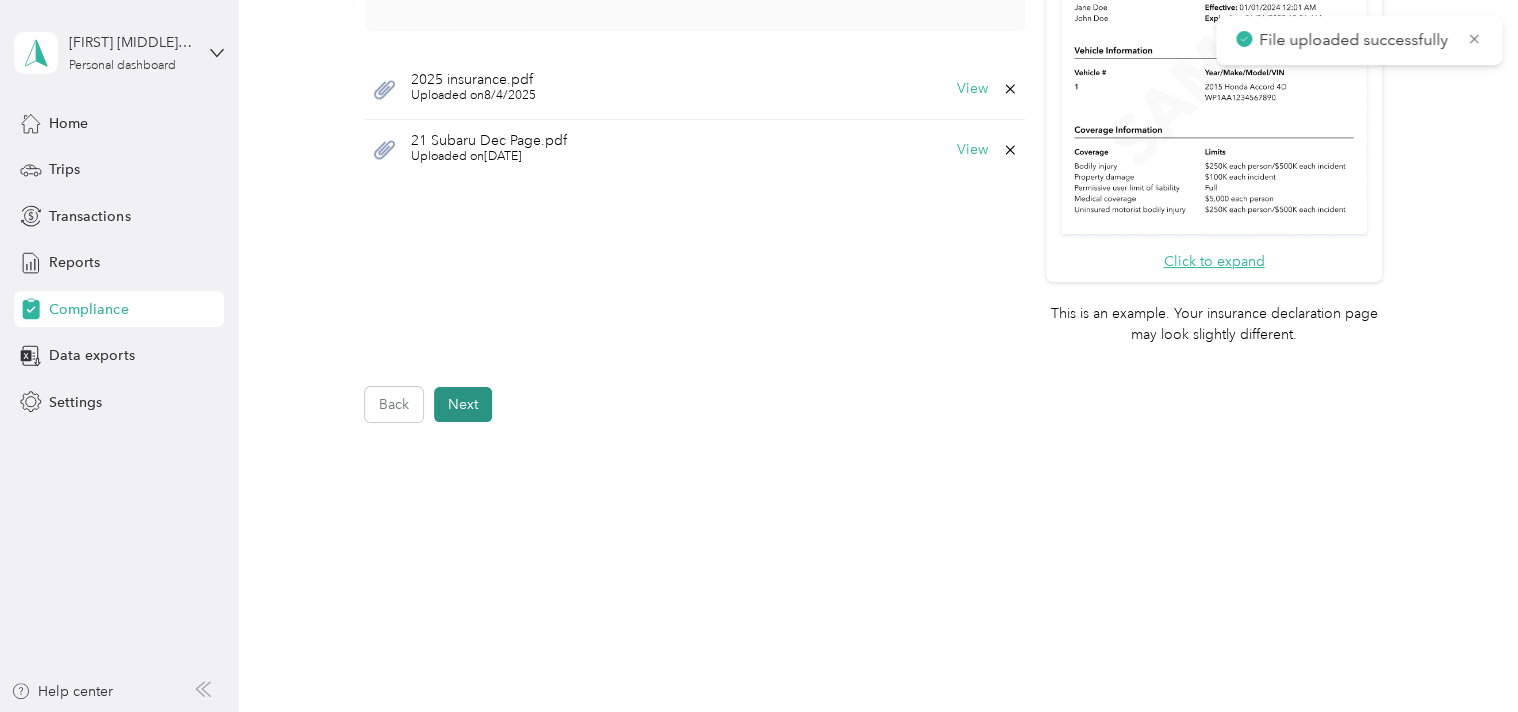 click on "Next" at bounding box center [463, 404] 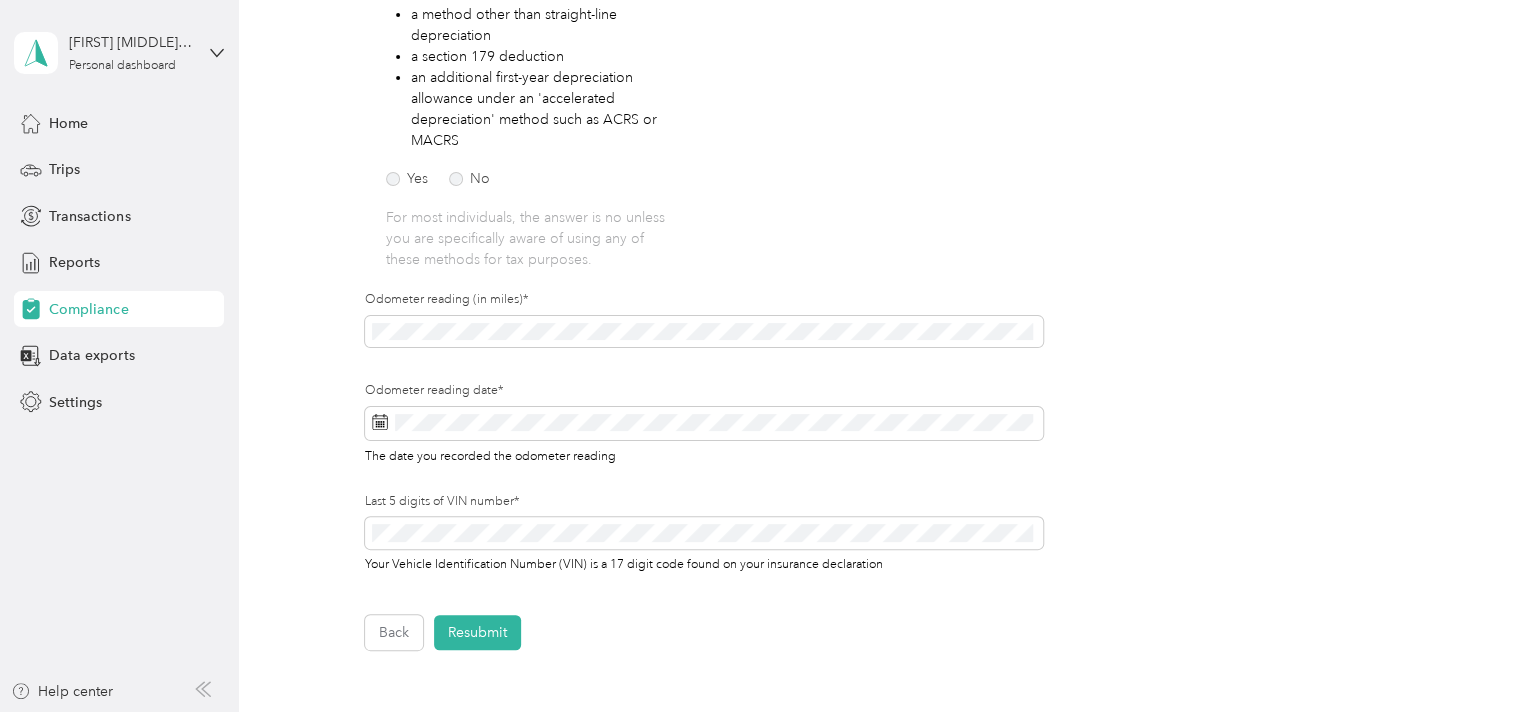 scroll, scrollTop: 424, scrollLeft: 0, axis: vertical 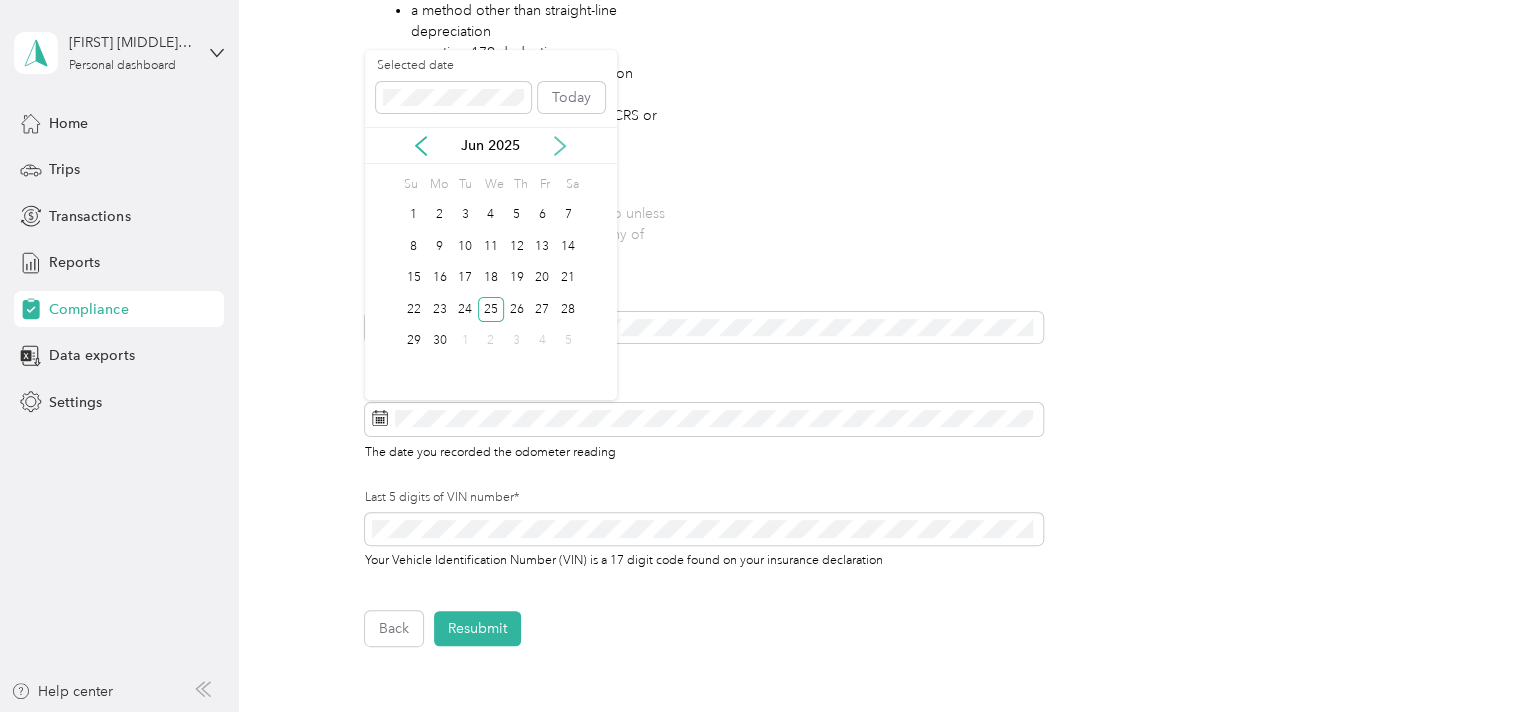 click 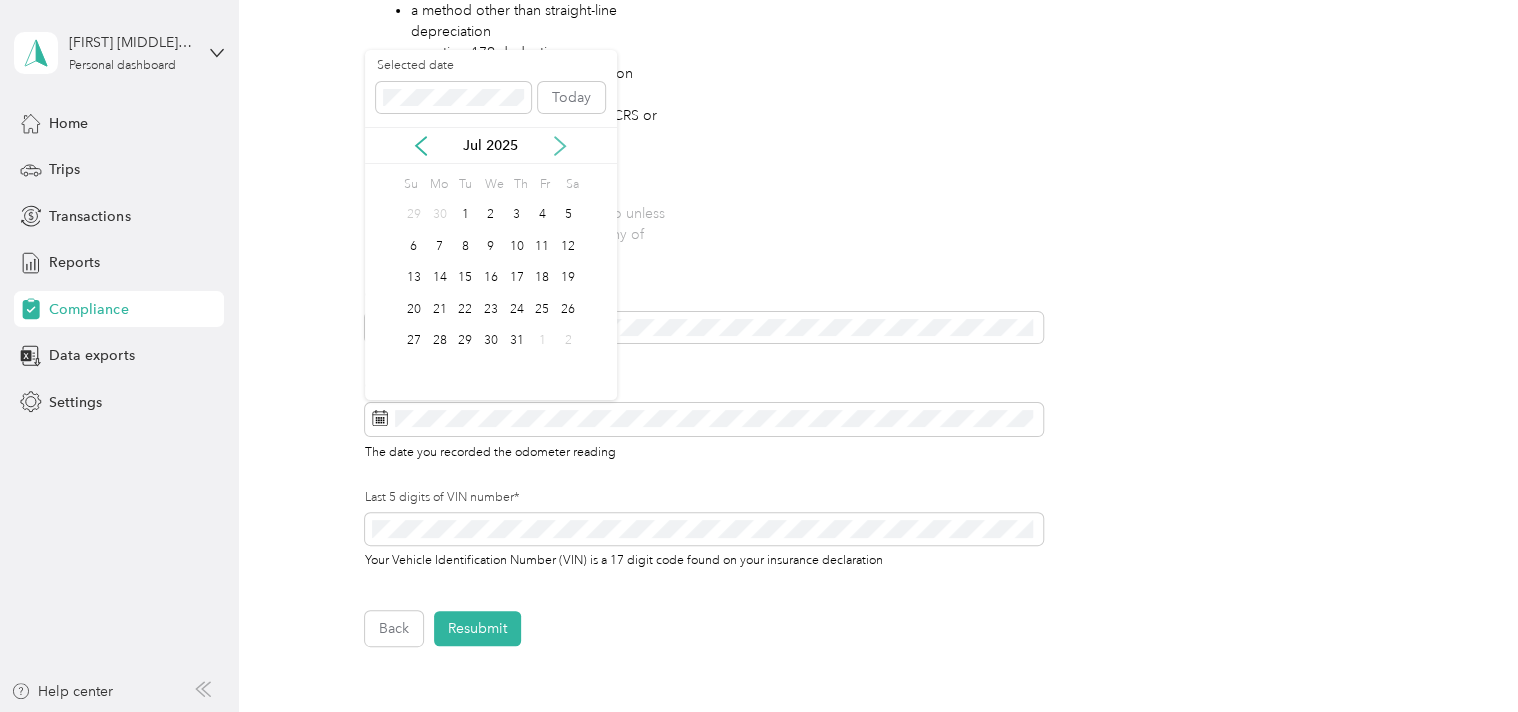 click 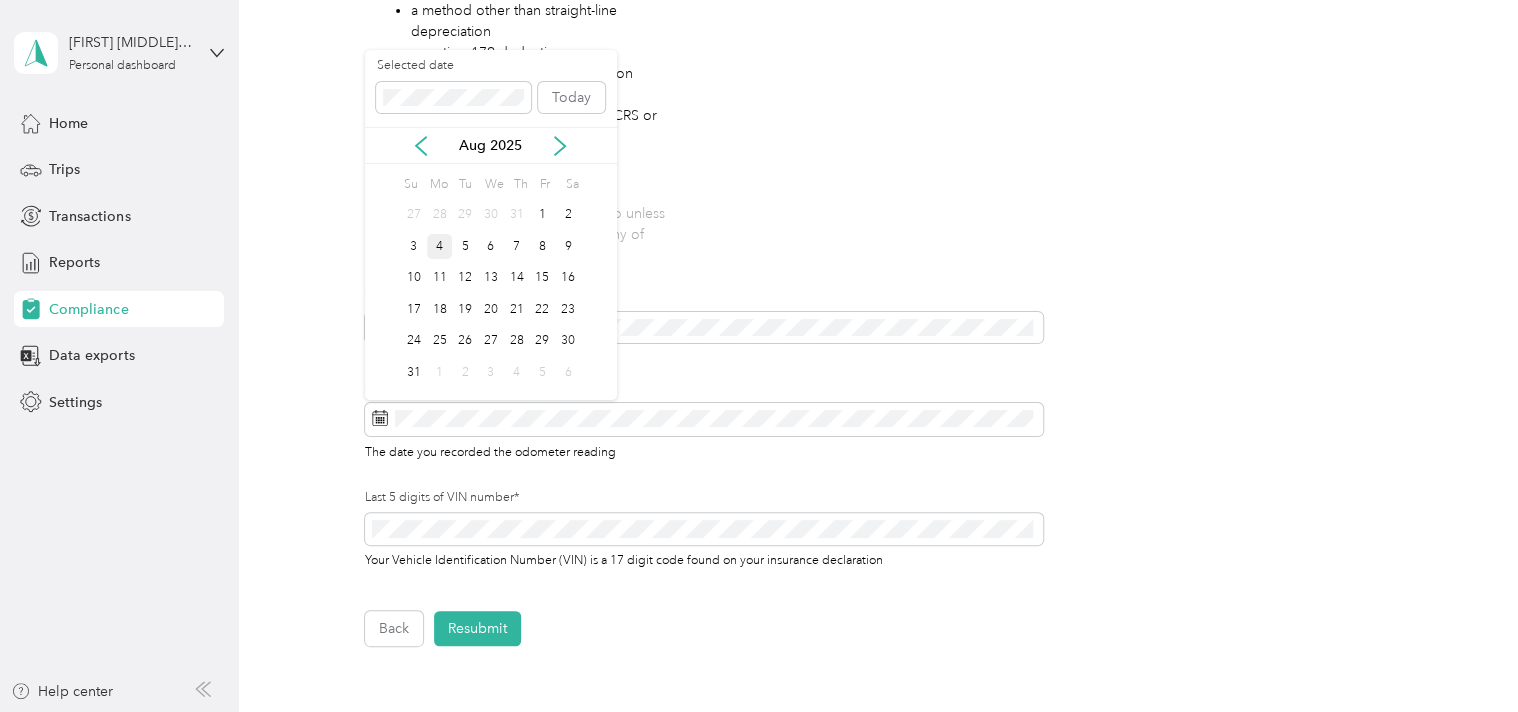 click on "4" at bounding box center (440, 246) 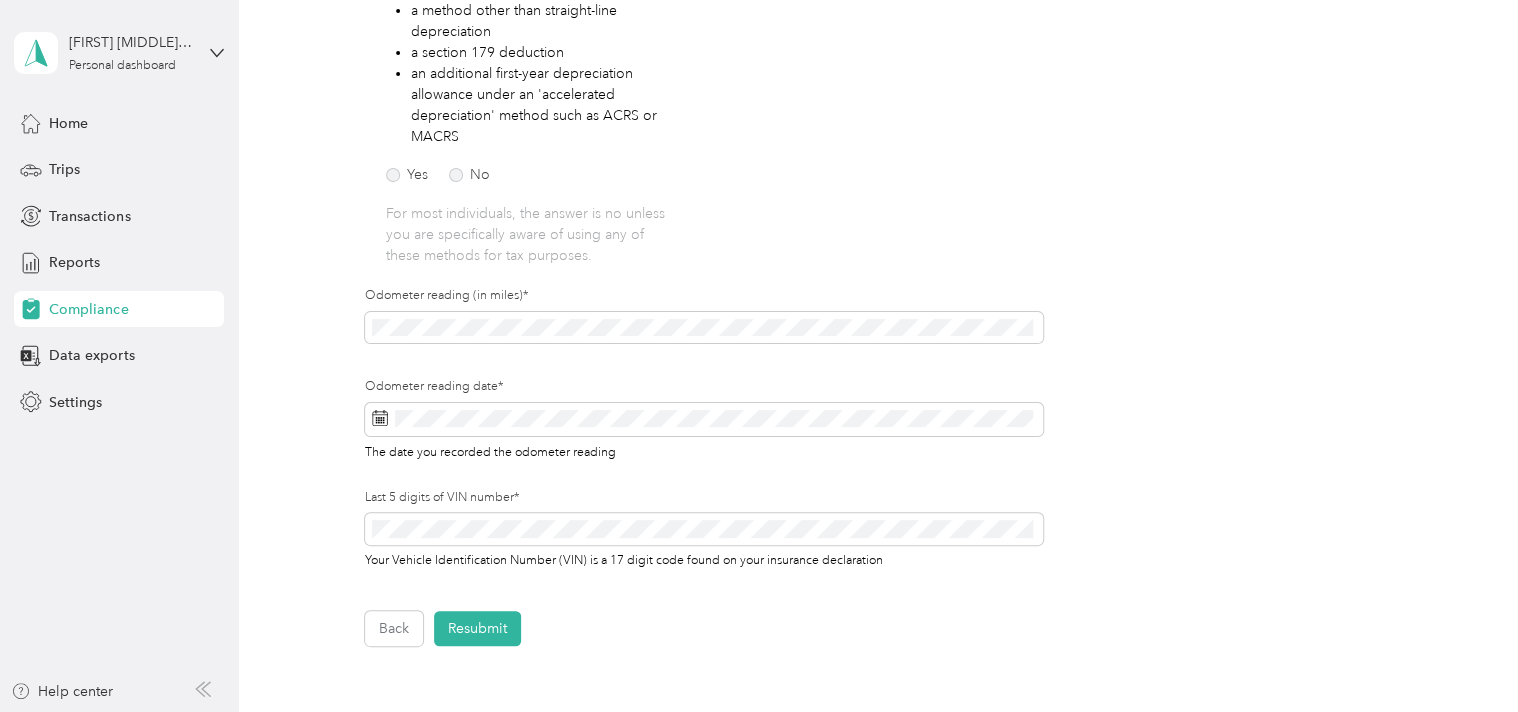 click on "4" at bounding box center [440, 239] 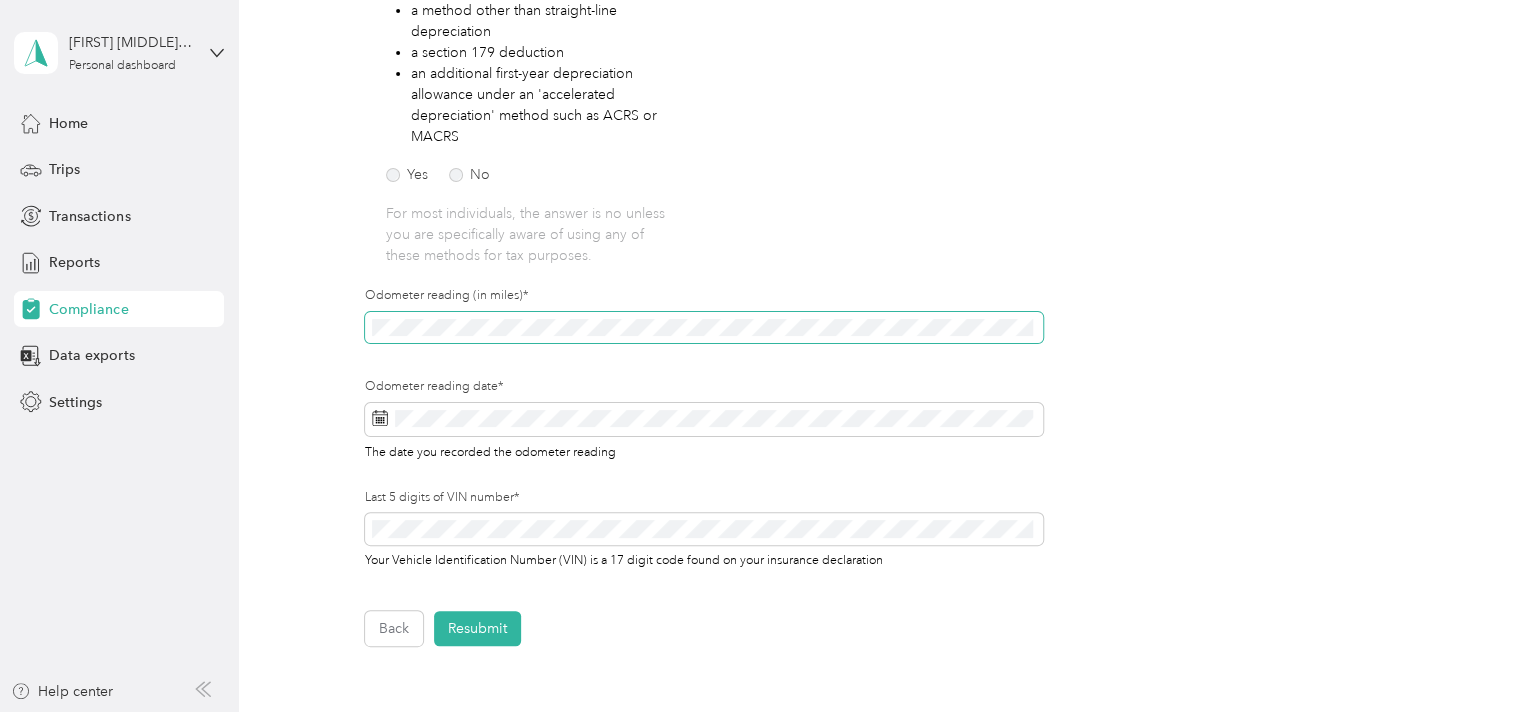 click on "Employee details & driver’s license License Insurance declaration Insurance Vehicle details Vehicle Vehicle details First name*   Last name*   Mobile number*   Upload Driver's License* Upload an image of the FRONT of your license. Ensure that all details are visible. Take a photo or choose a photo from your library Drag and drop your file here, or choose a file to upload [STATE]USA.pdf Uploaded on  [DATE] View ID.pdf Uploaded on  [DATE] View To update your vehicle, complete these steps: 1. Upload new insurance declaration page 2. Update vehicle details 3. Press Submit! Upload Insurance Declaration page* Upload your insurance declaration page. Make sure all required details are clearly visible.   What is the Insurance Declaration page? Click to expand This is an example. Your insurance insurance declaration page may look slightly different. Take a photo or choose a photo from your library Drag and drop your file here, or choose a file to upload [YEAR] insurance.pdf Uploaded on  [DATE] View Uploaded on  View No" at bounding box center (873, 208) 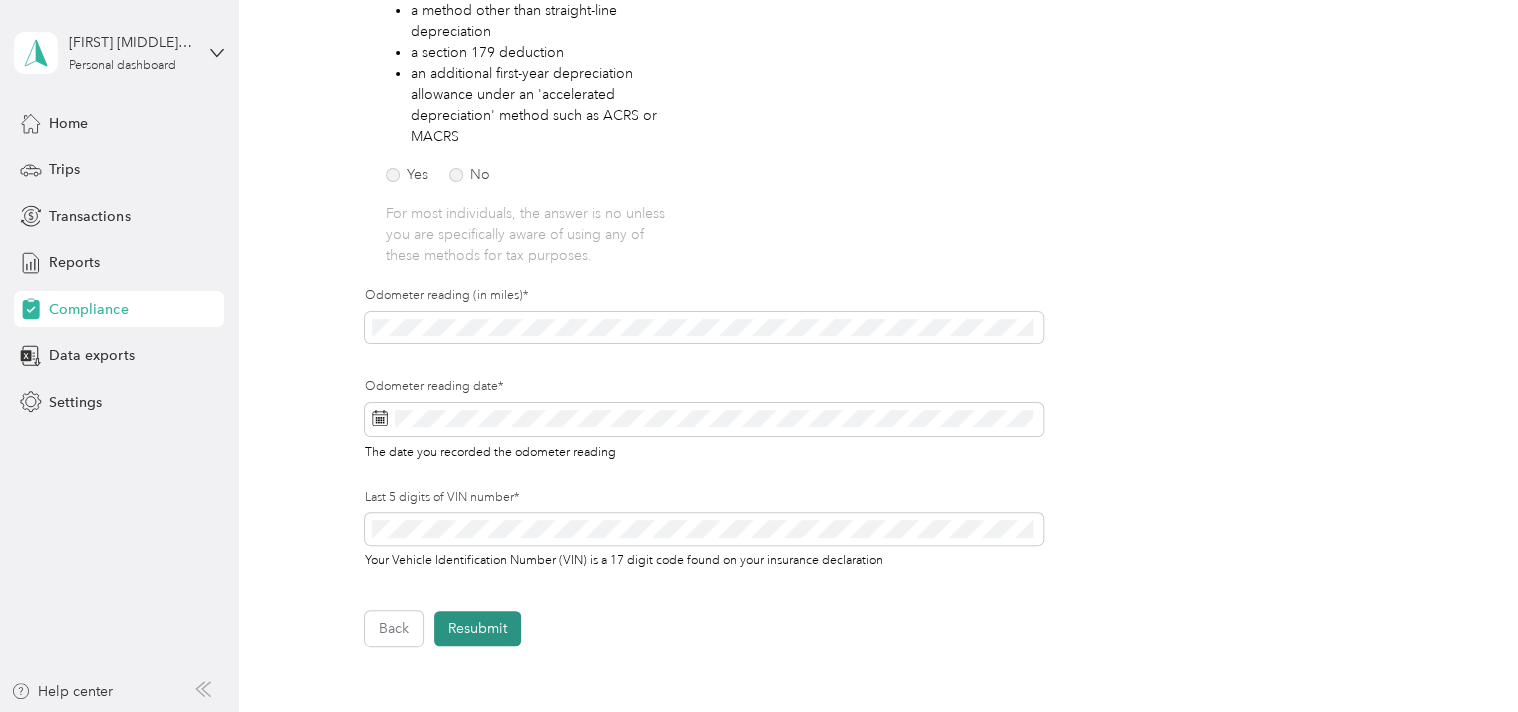 click on "Resubmit" at bounding box center [477, 628] 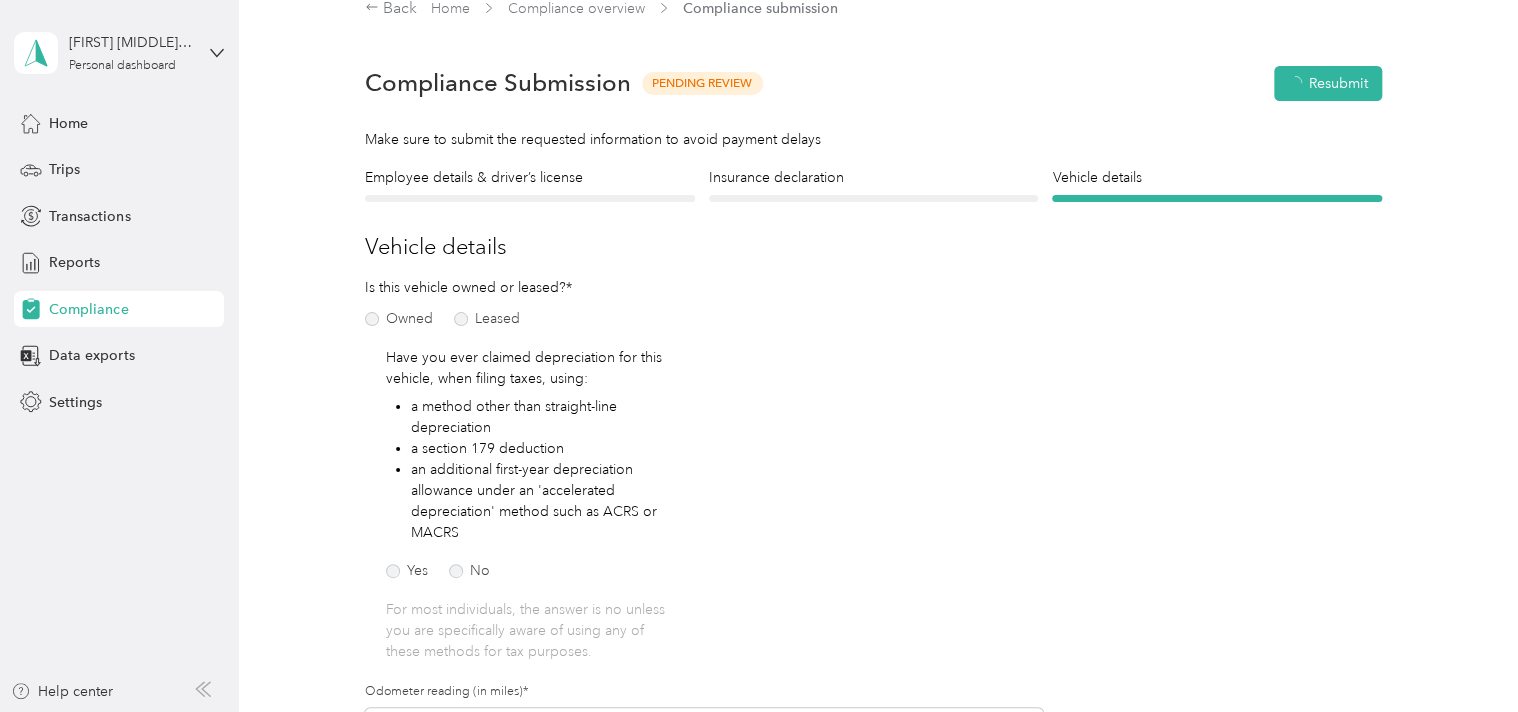 scroll, scrollTop: 24, scrollLeft: 0, axis: vertical 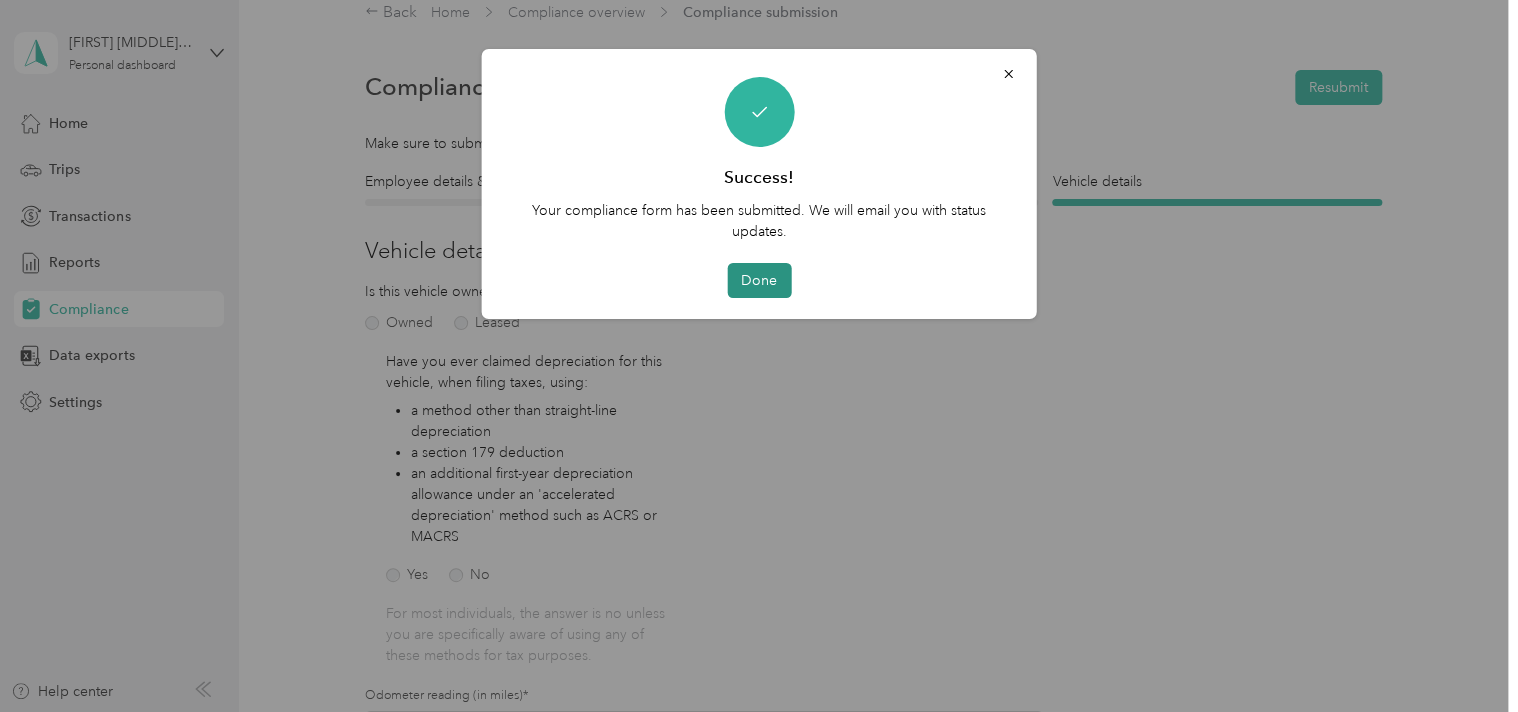 click on "Done" at bounding box center [759, 280] 